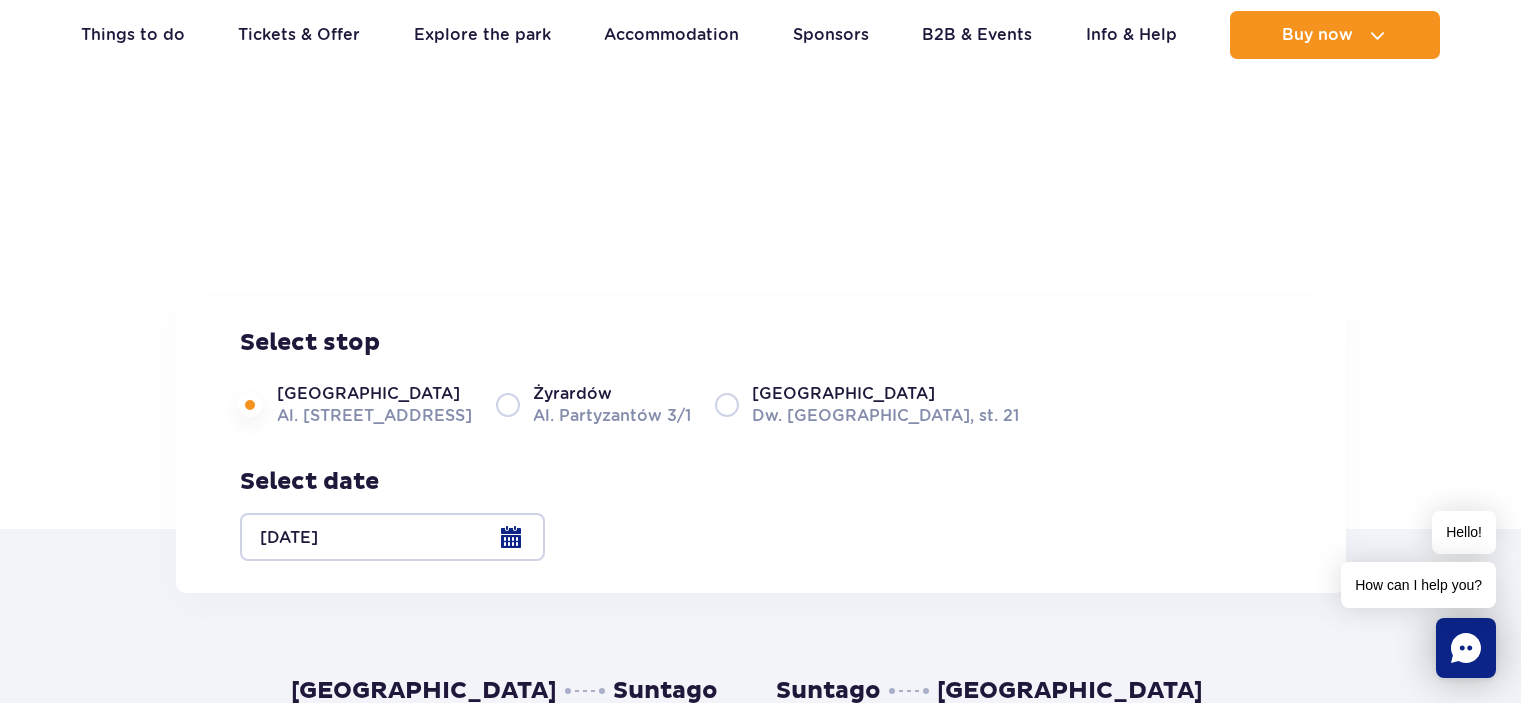 scroll, scrollTop: 400, scrollLeft: 0, axis: vertical 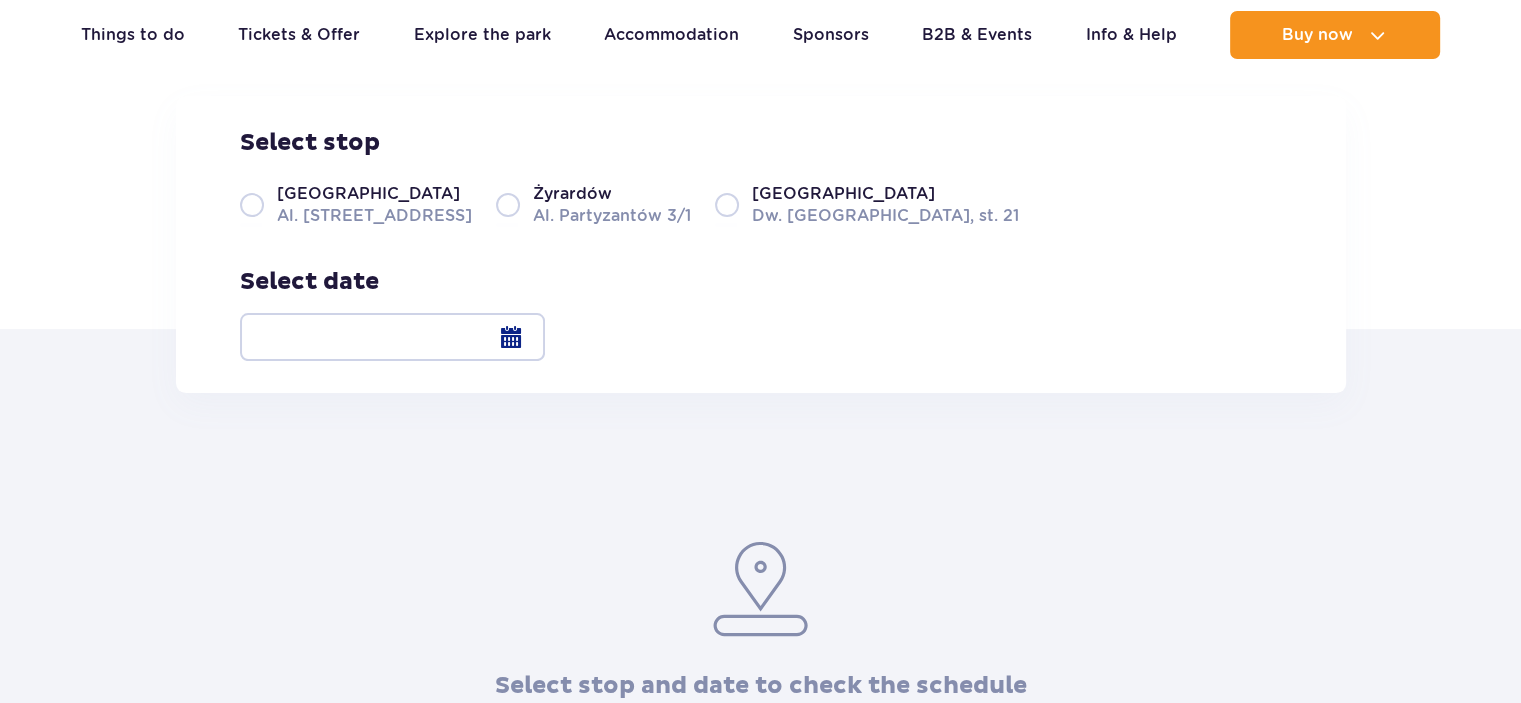 click on "Warsaw Al. Jerozolimskie 56" at bounding box center [356, 204] 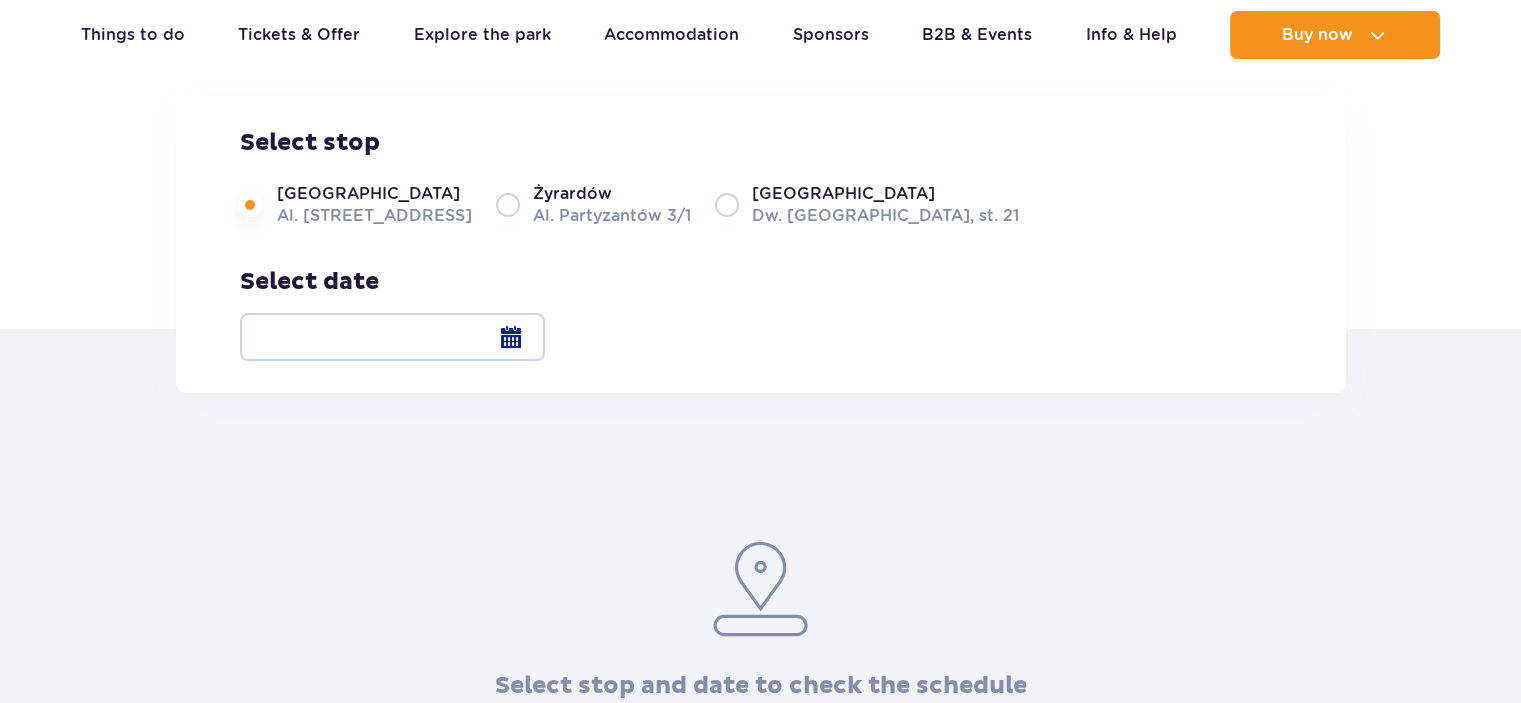 scroll, scrollTop: 0, scrollLeft: 0, axis: both 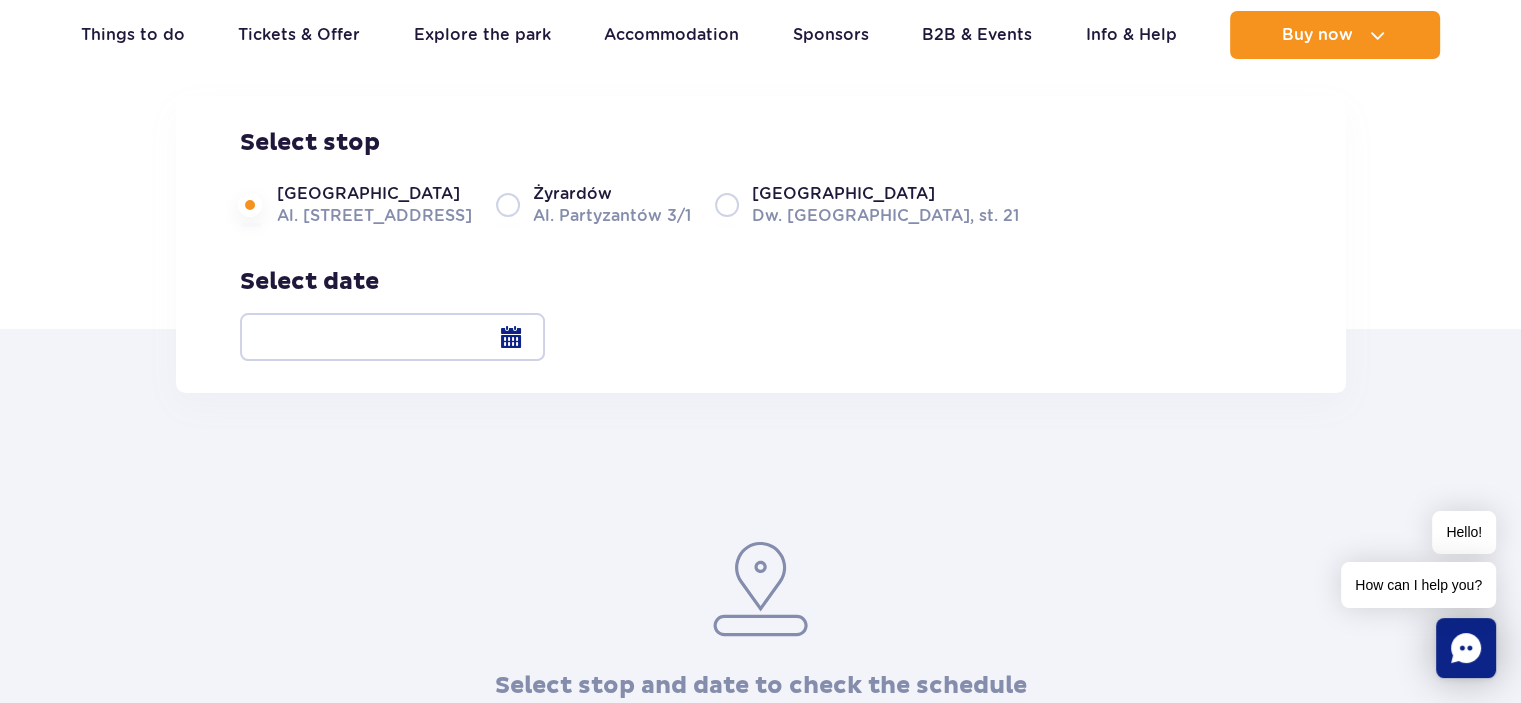 click at bounding box center (392, 337) 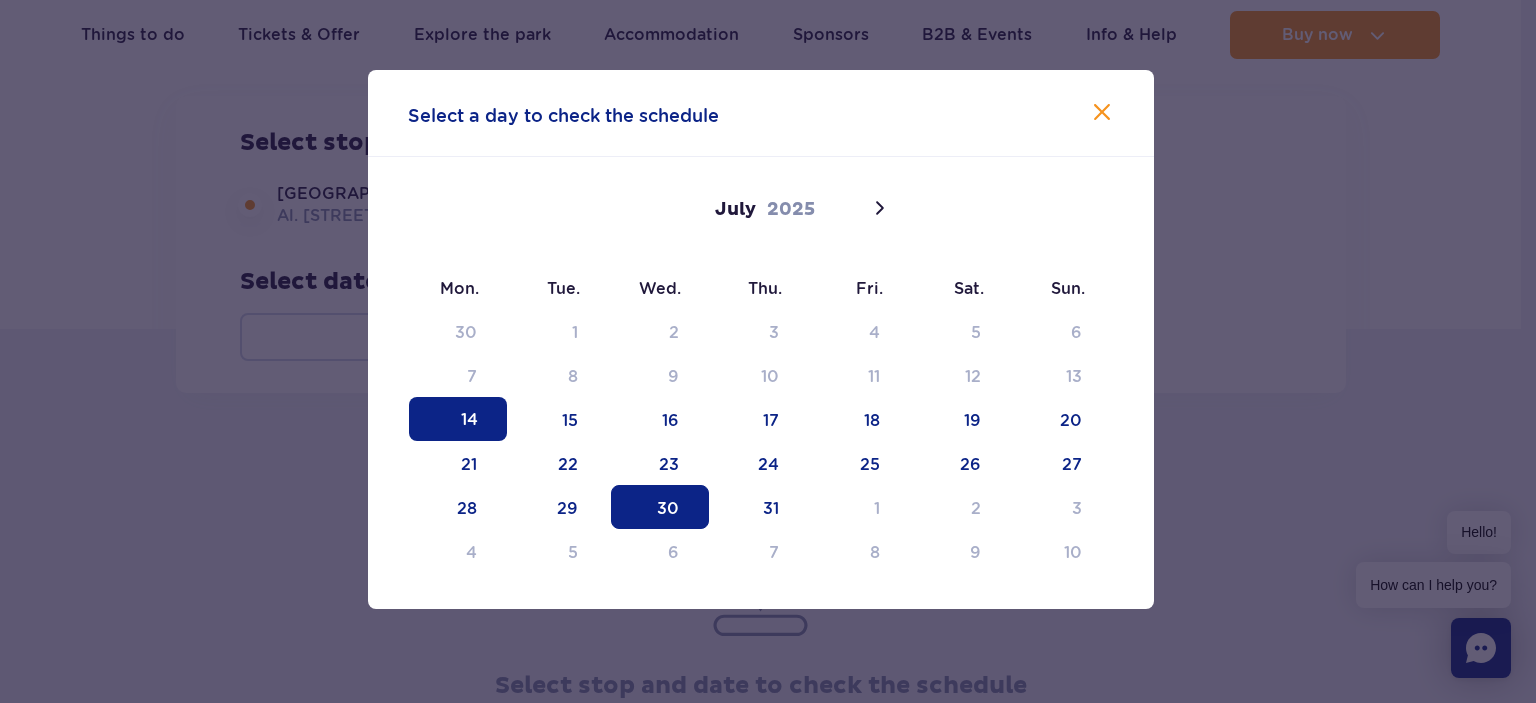 click on "30" at bounding box center [660, 507] 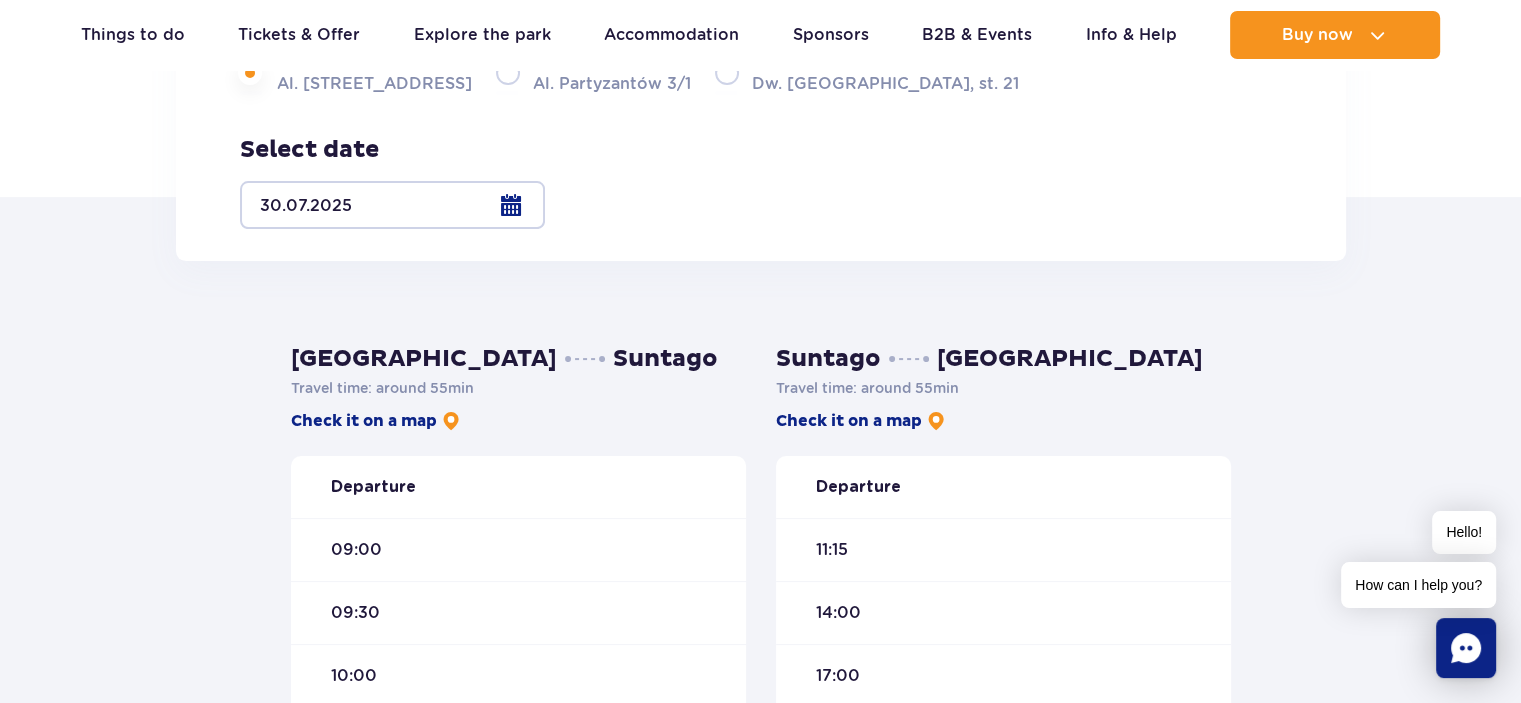scroll, scrollTop: 500, scrollLeft: 0, axis: vertical 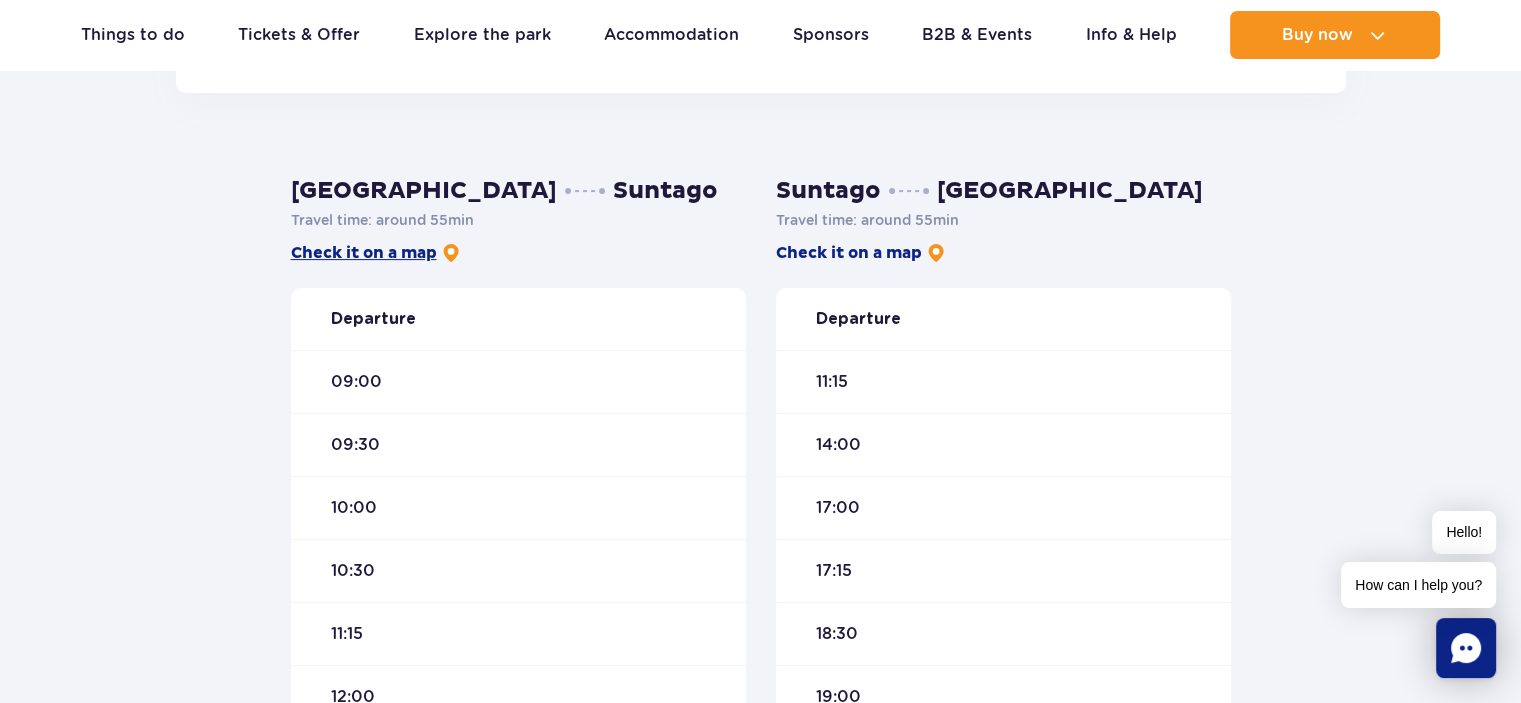 click on "Check it on a map" at bounding box center (376, 253) 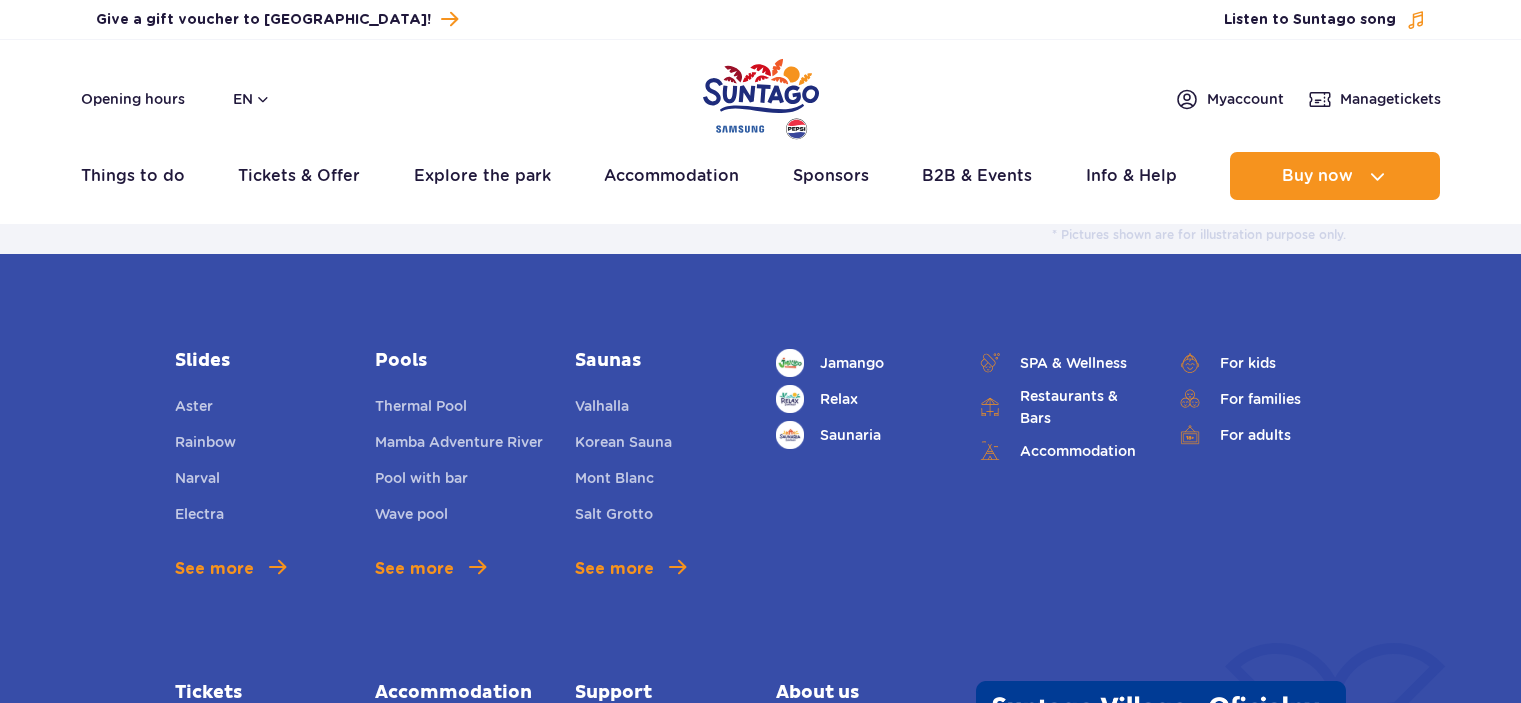 scroll, scrollTop: 0, scrollLeft: 0, axis: both 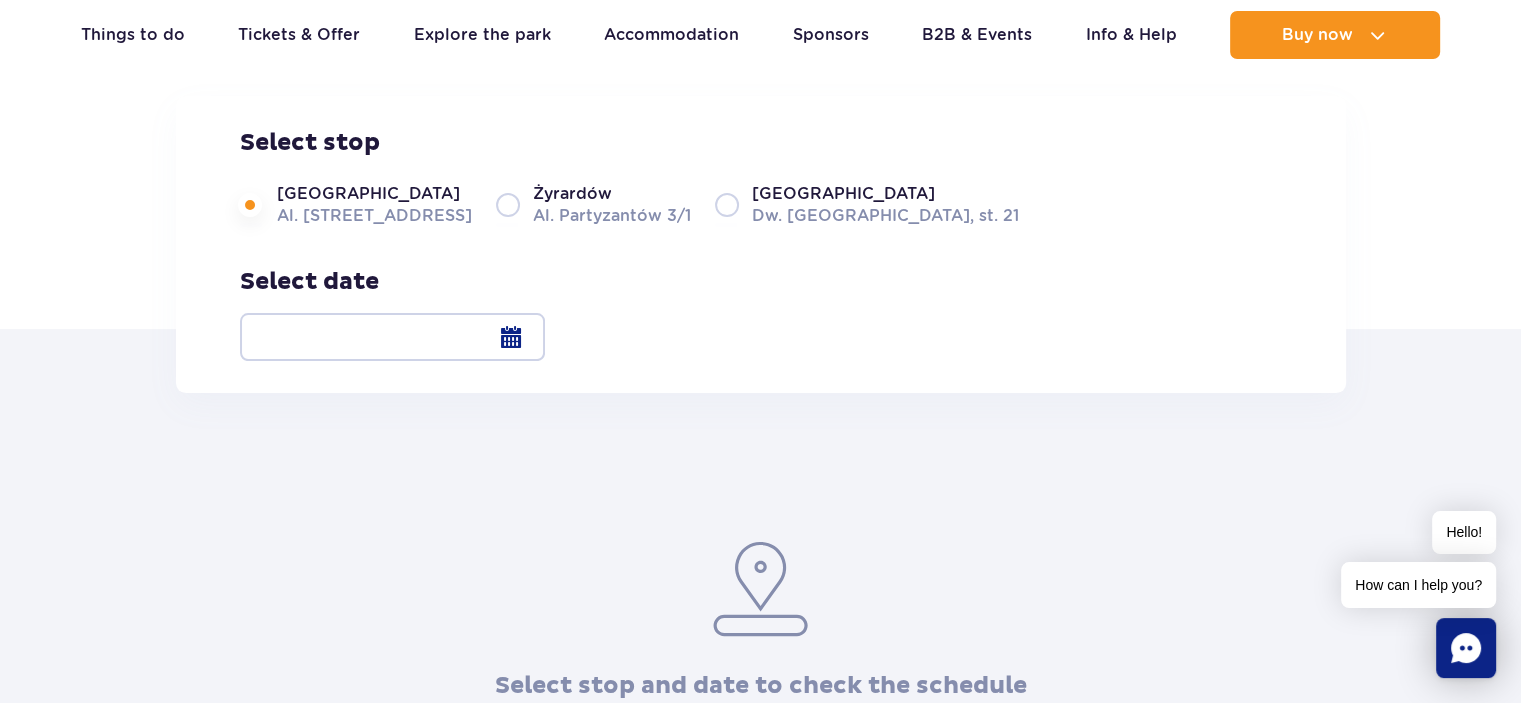 click at bounding box center (392, 337) 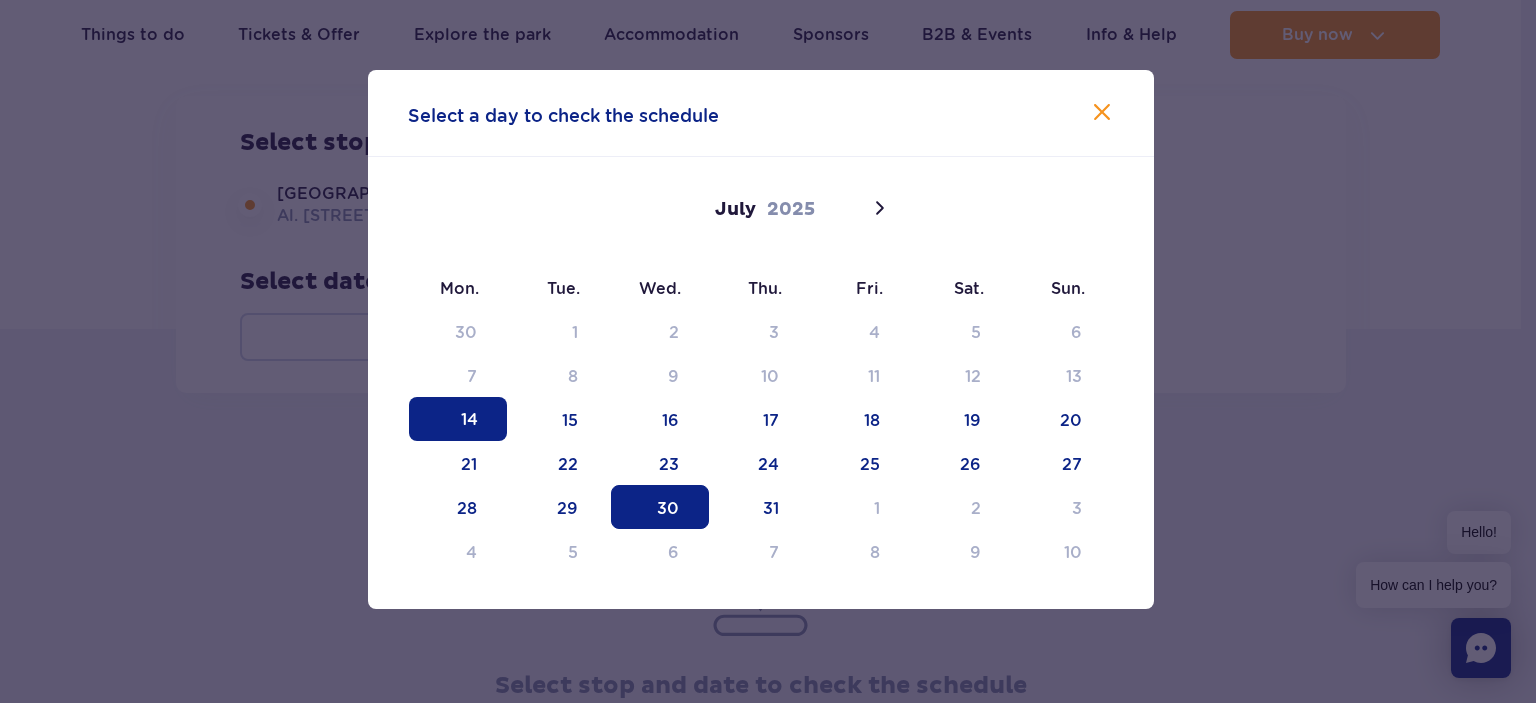 click on "30" at bounding box center (660, 507) 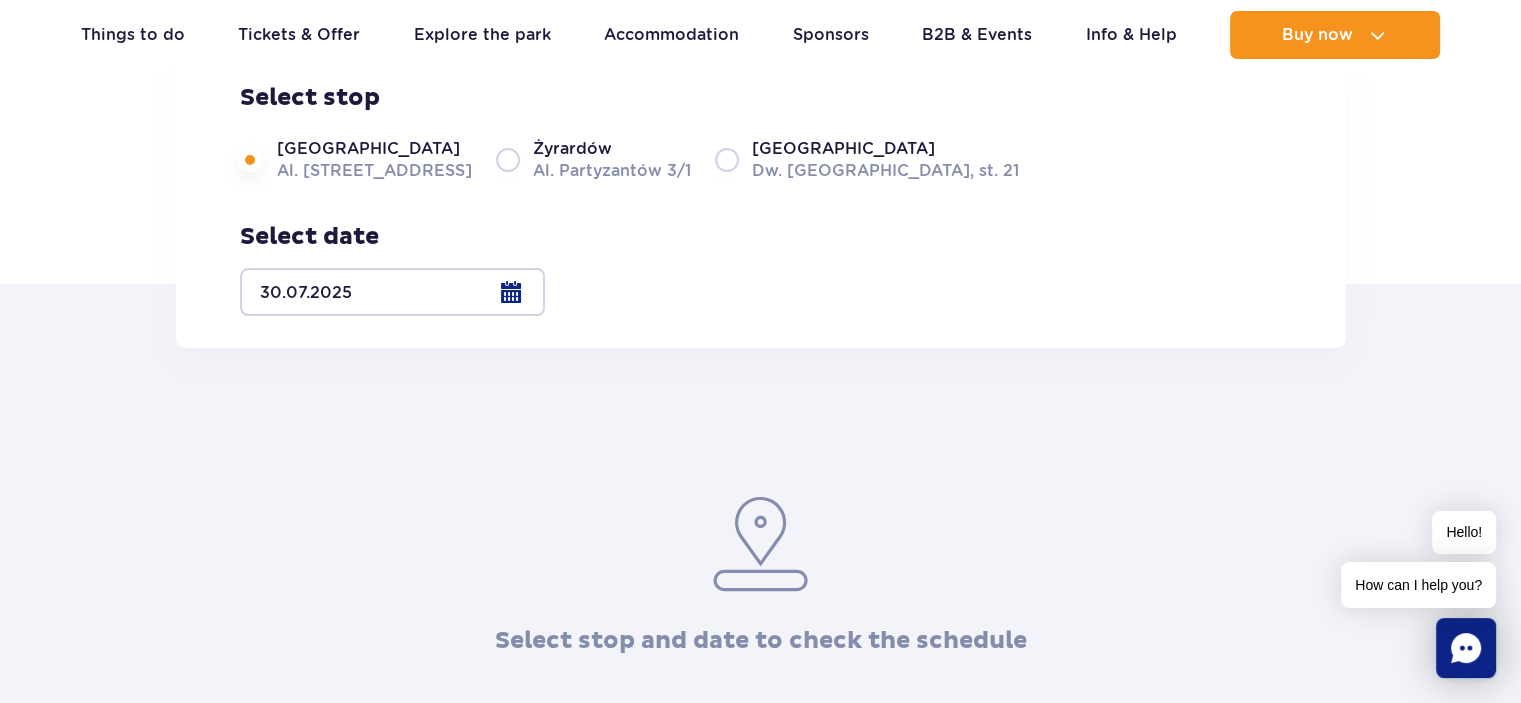 scroll, scrollTop: 400, scrollLeft: 0, axis: vertical 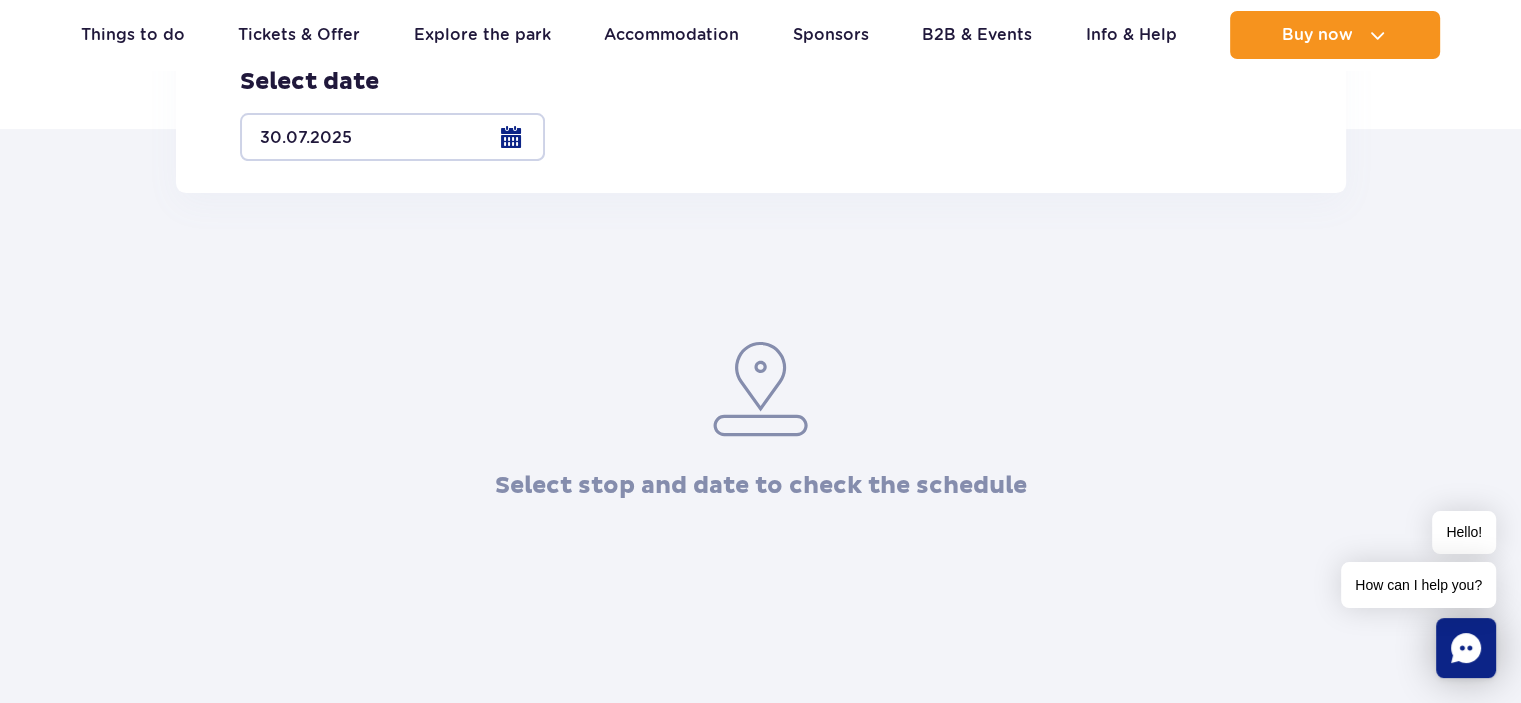 click on "Select stop and date to check the schedule" at bounding box center (760, 347) 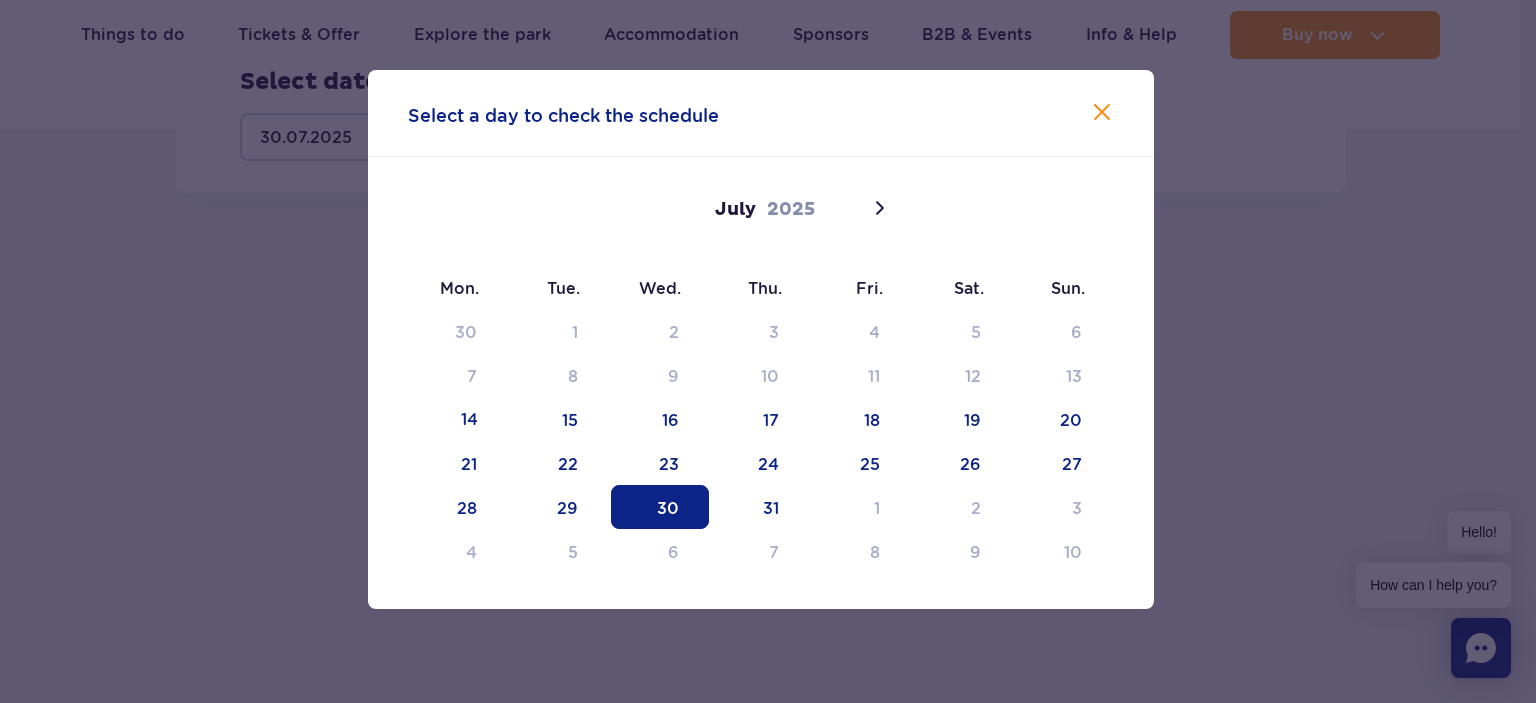 click on "30" at bounding box center (660, 507) 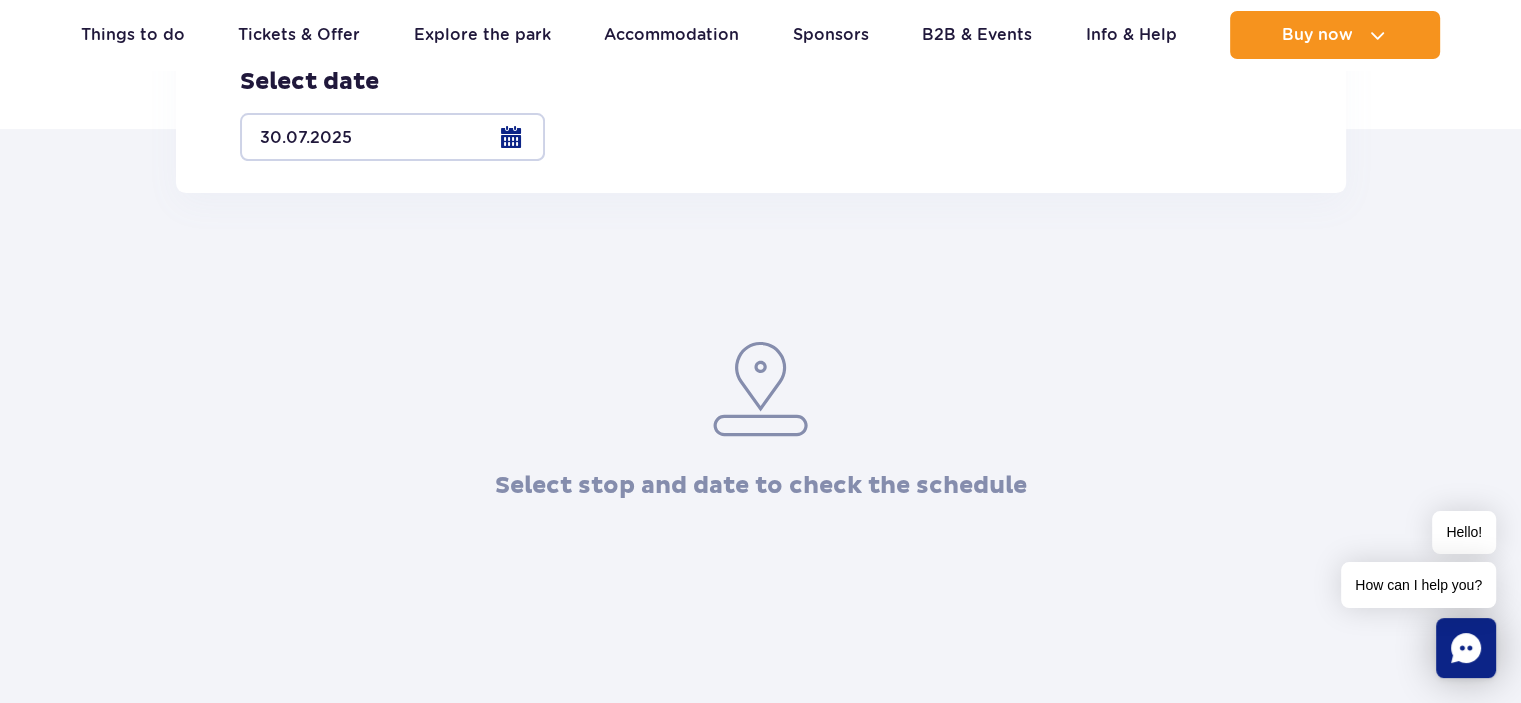 click on "Warsaw Al. Jerozolimskie 56" at bounding box center [356, 4] 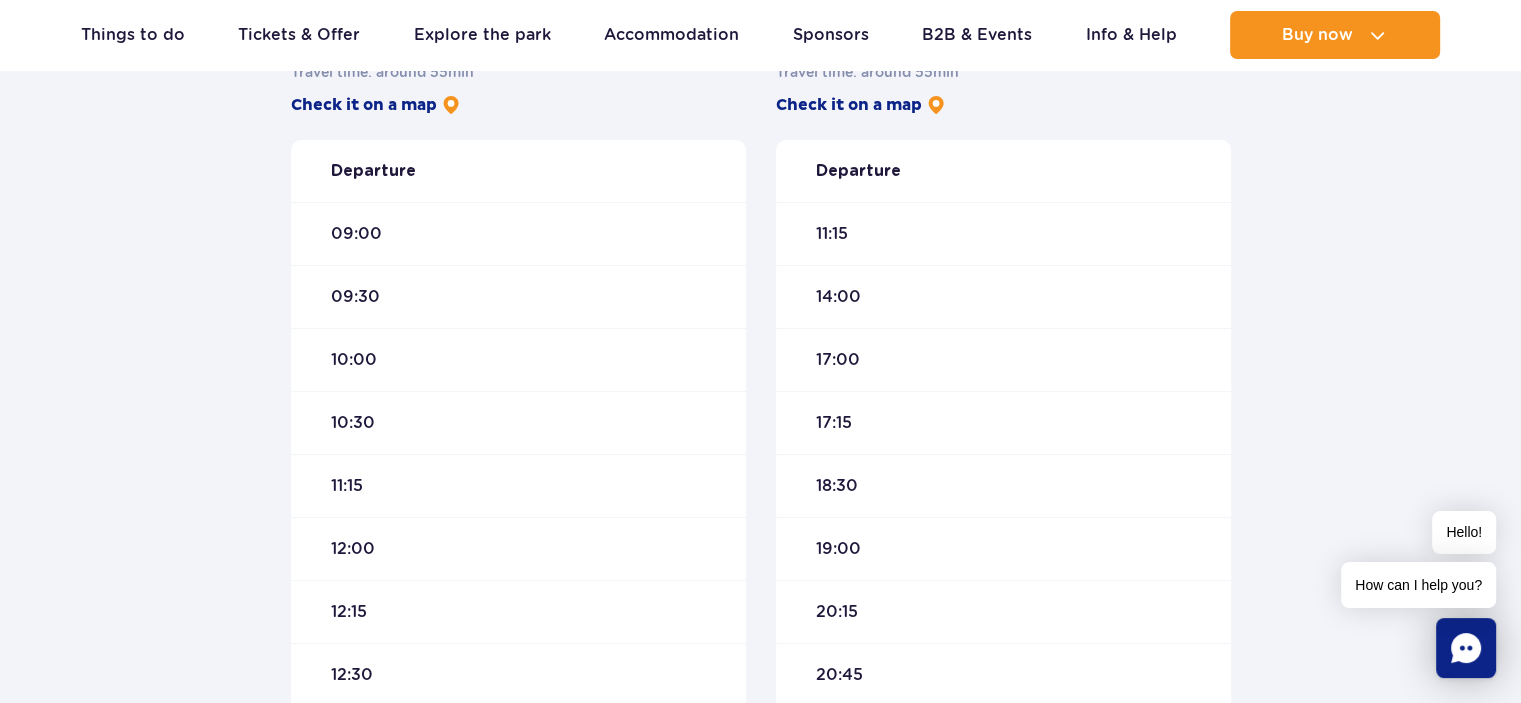scroll, scrollTop: 500, scrollLeft: 0, axis: vertical 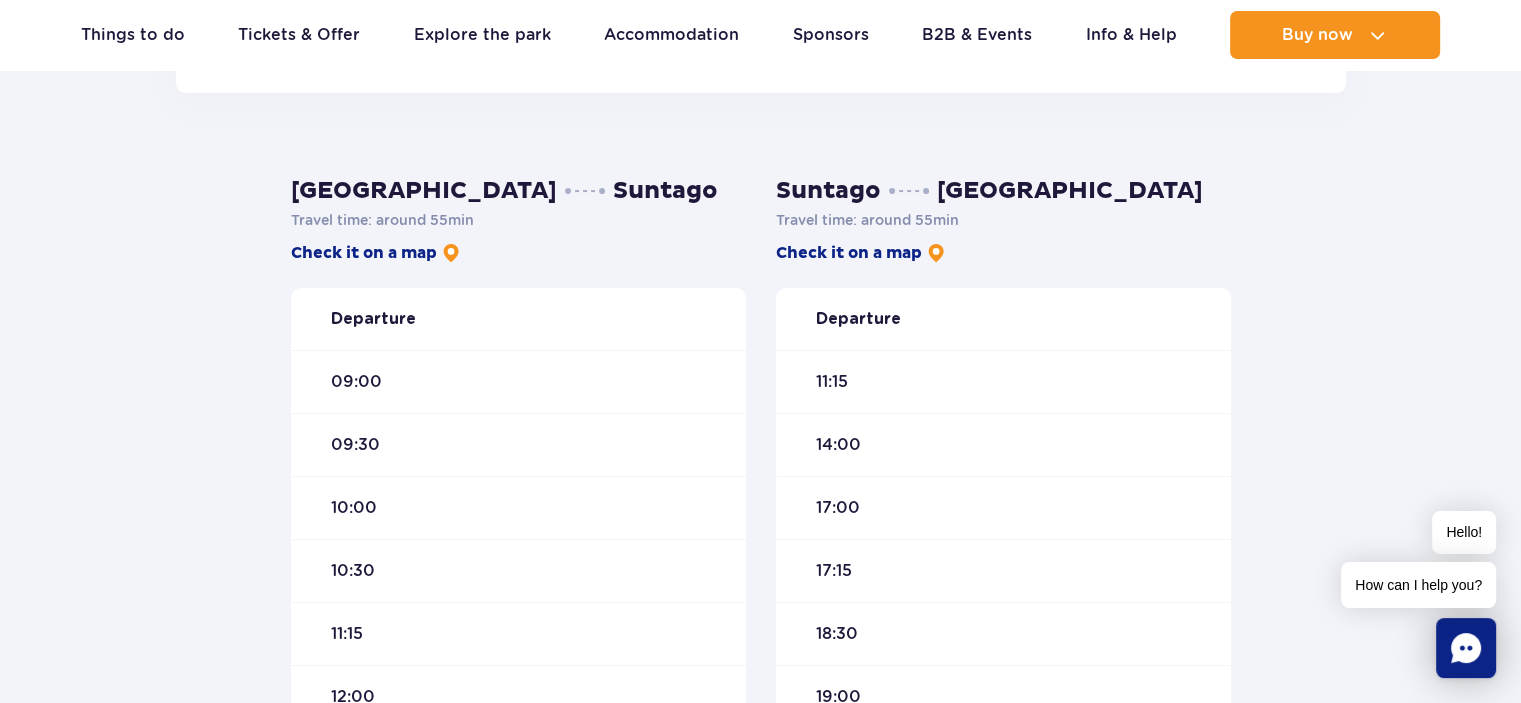drag, startPoint x: 360, startPoint y: 67, endPoint x: 204, endPoint y: -121, distance: 244.2949 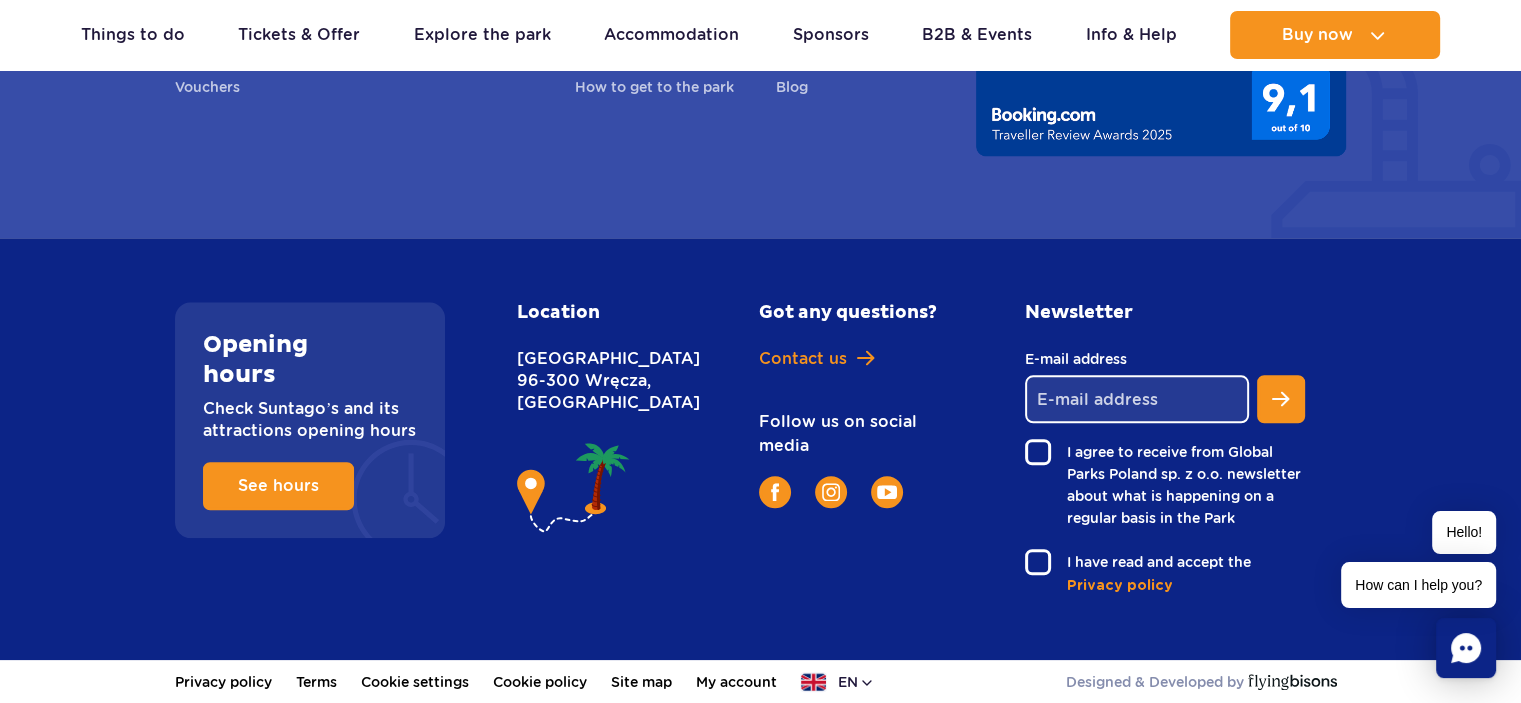 scroll, scrollTop: 1181, scrollLeft: 0, axis: vertical 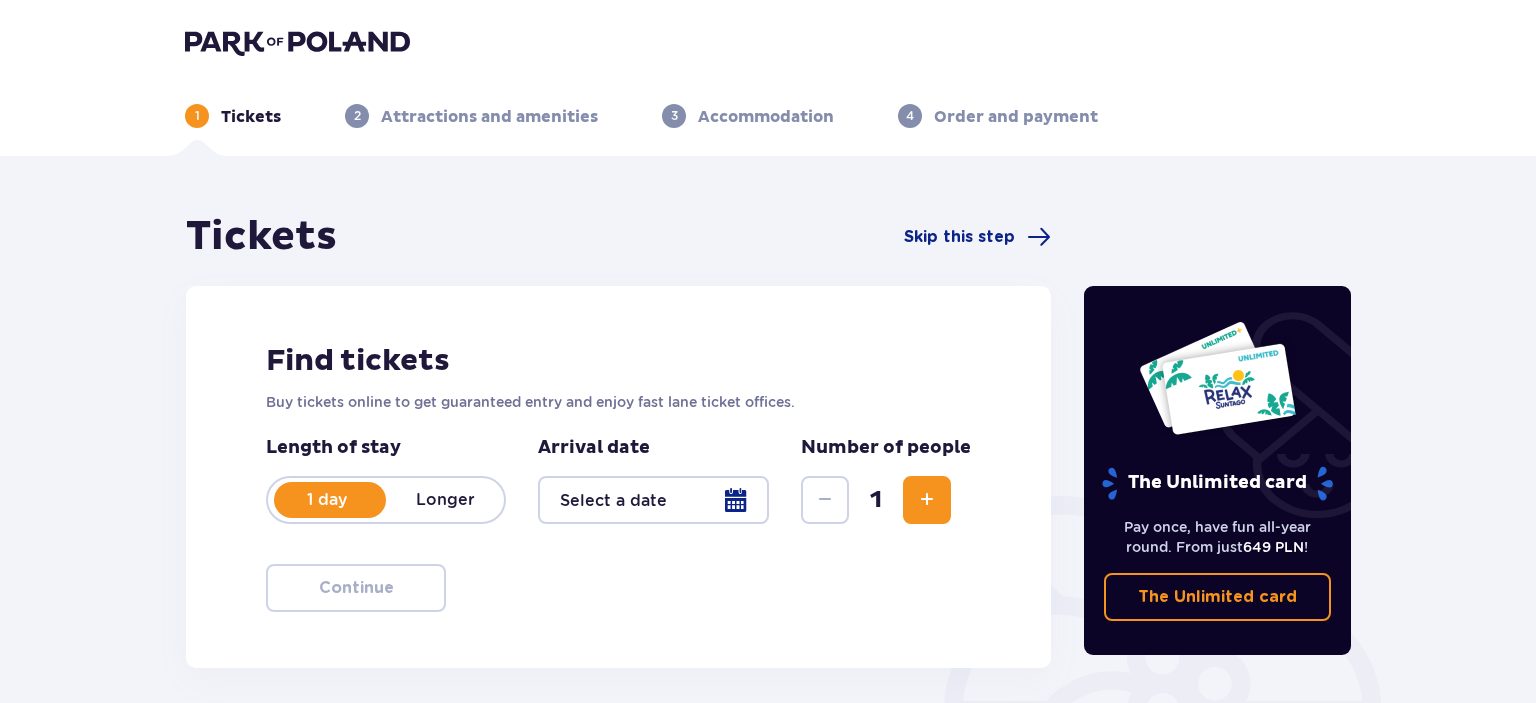 type on "[DATE] - [DATE]" 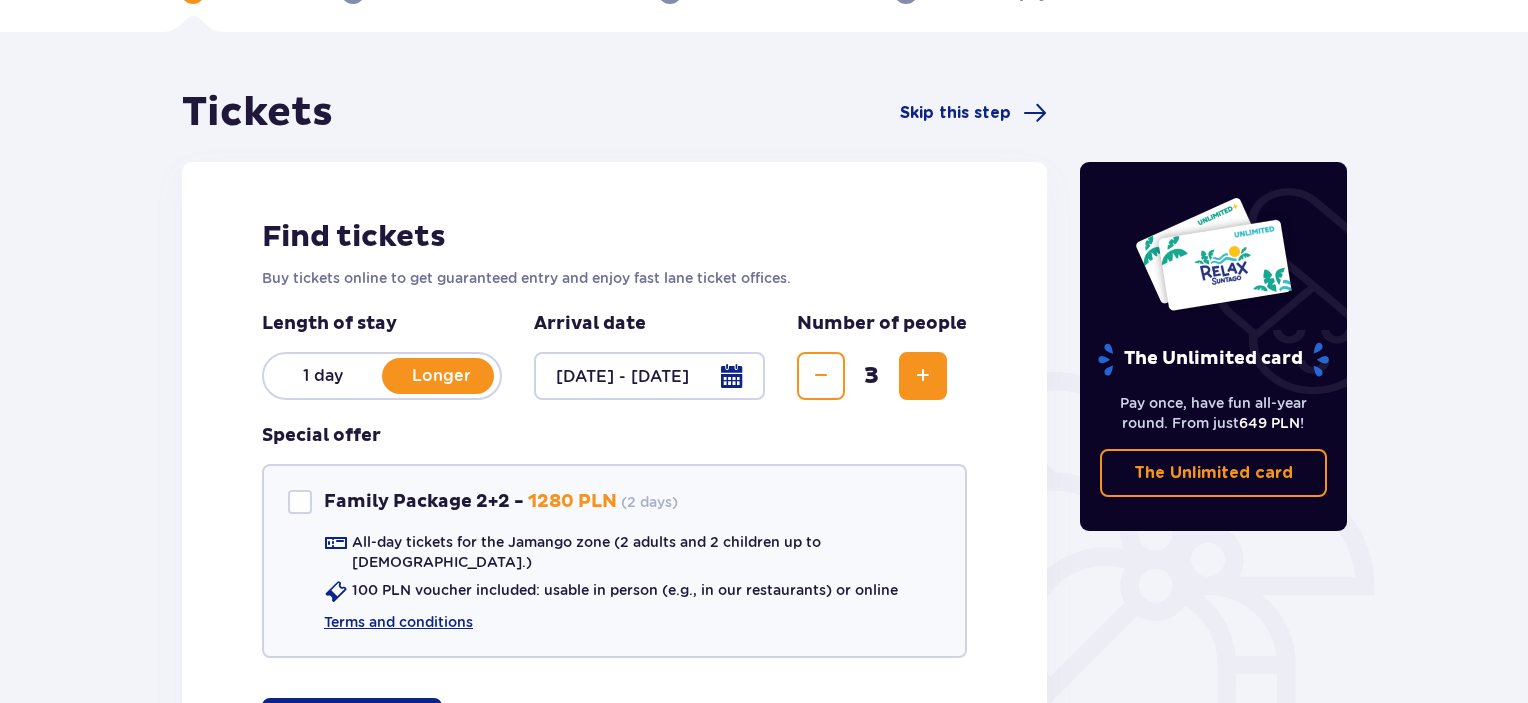 scroll, scrollTop: 0, scrollLeft: 0, axis: both 